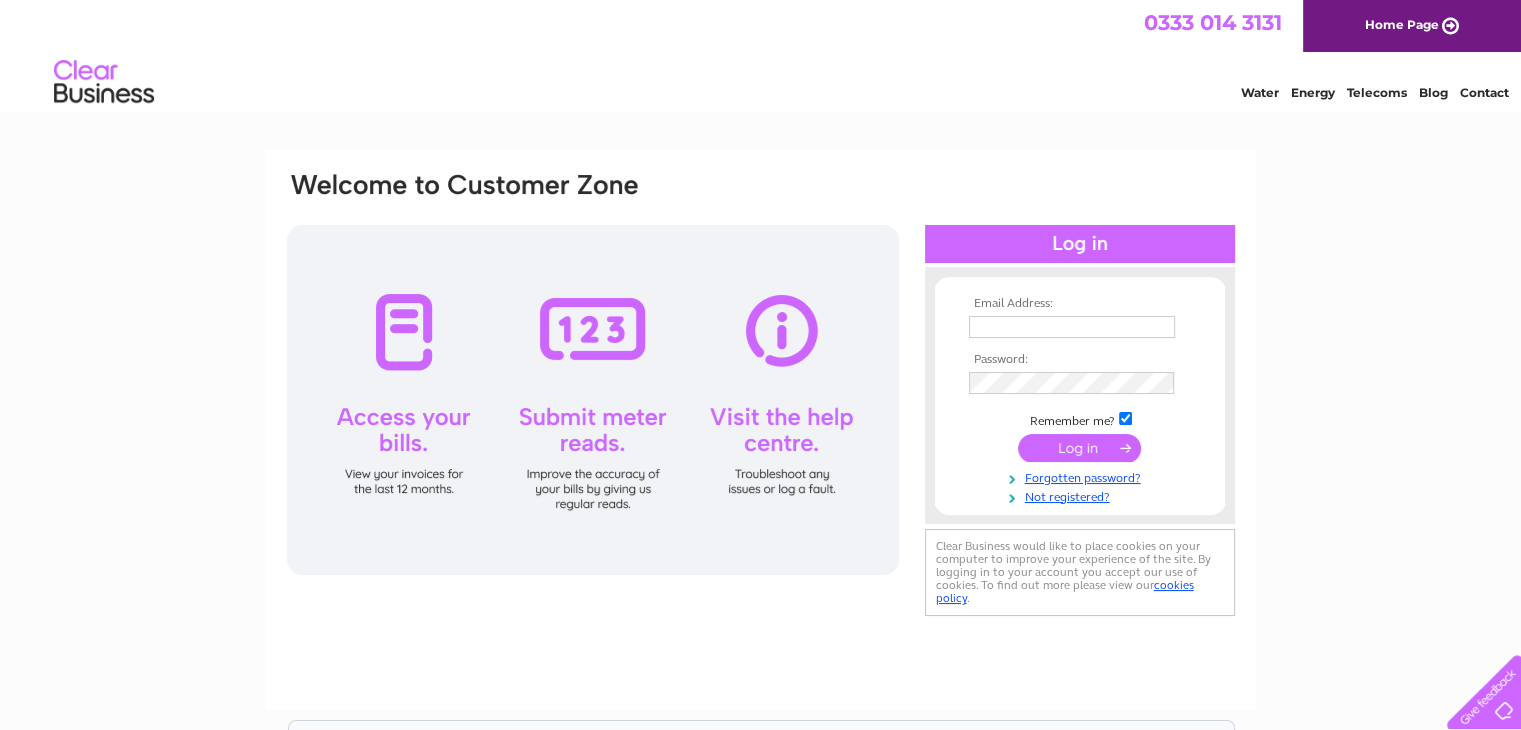scroll, scrollTop: 0, scrollLeft: 0, axis: both 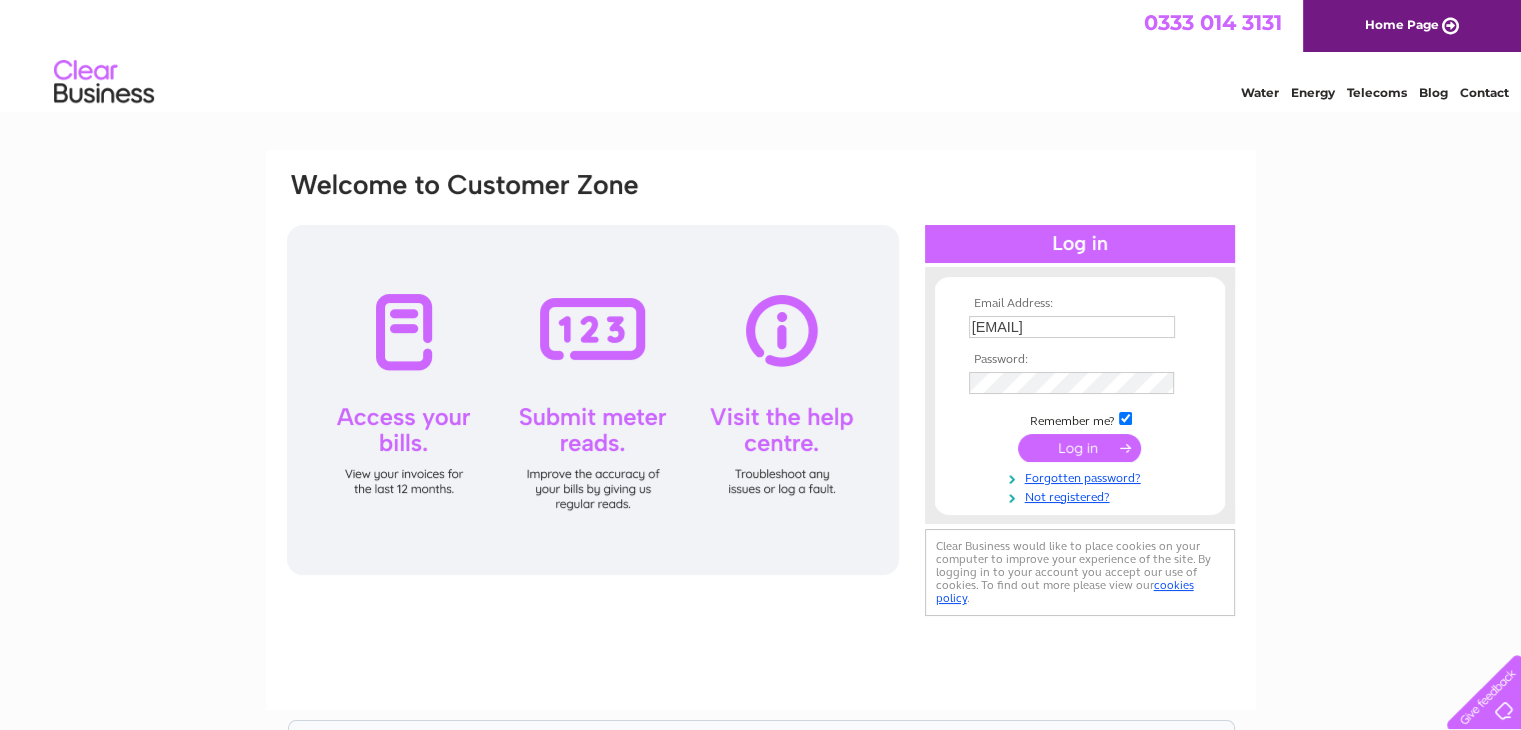 click at bounding box center [1079, 448] 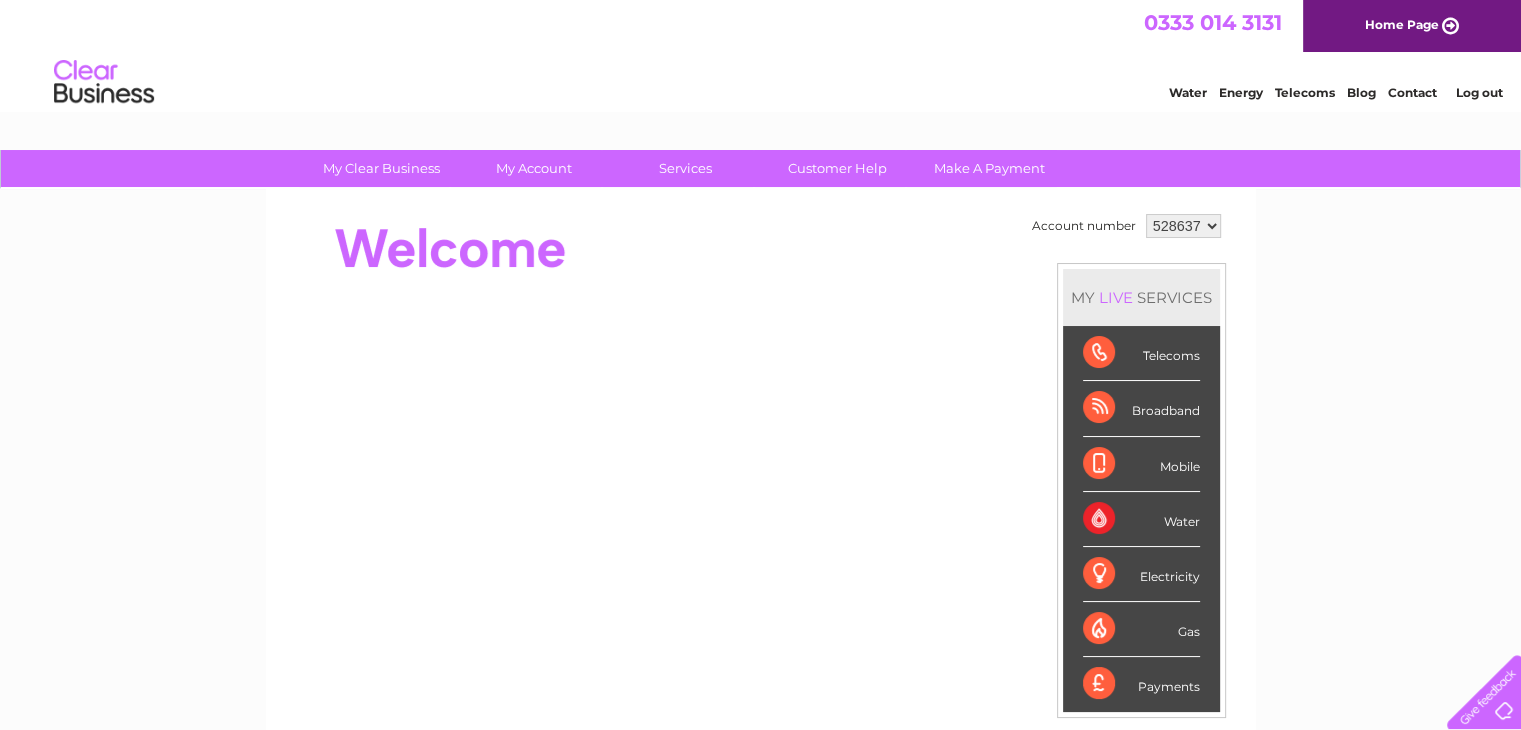 scroll, scrollTop: 0, scrollLeft: 0, axis: both 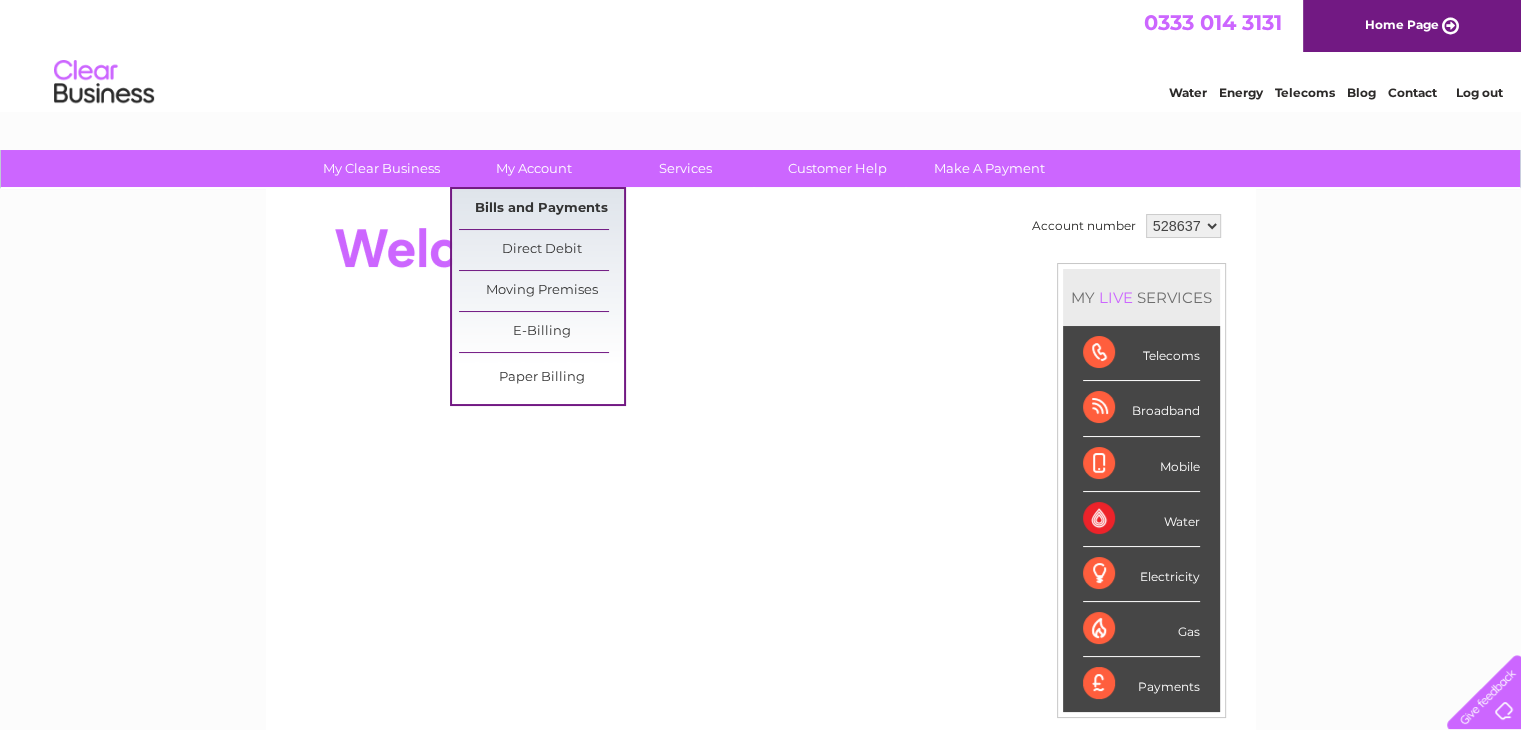 click on "Bills and Payments" at bounding box center (541, 209) 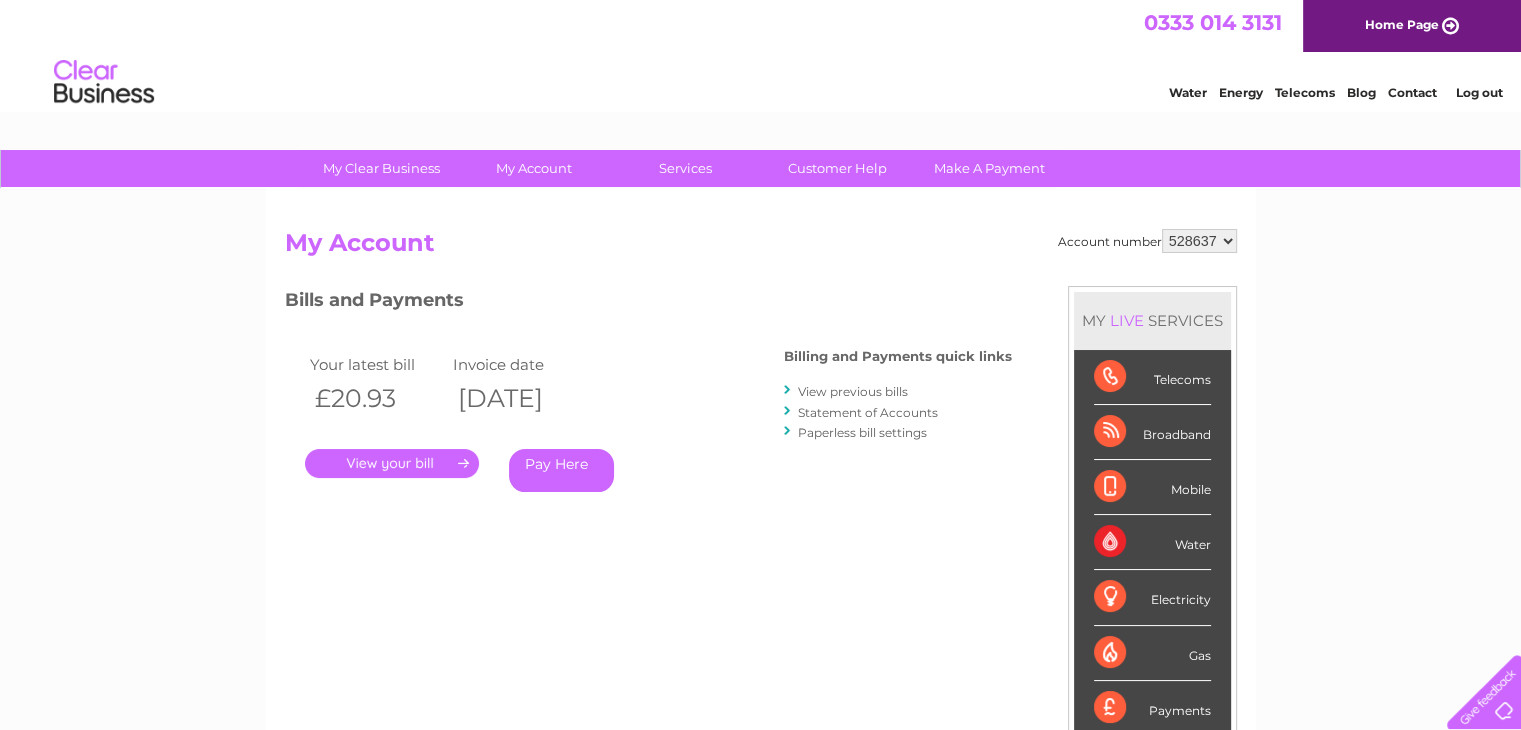 scroll, scrollTop: 0, scrollLeft: 0, axis: both 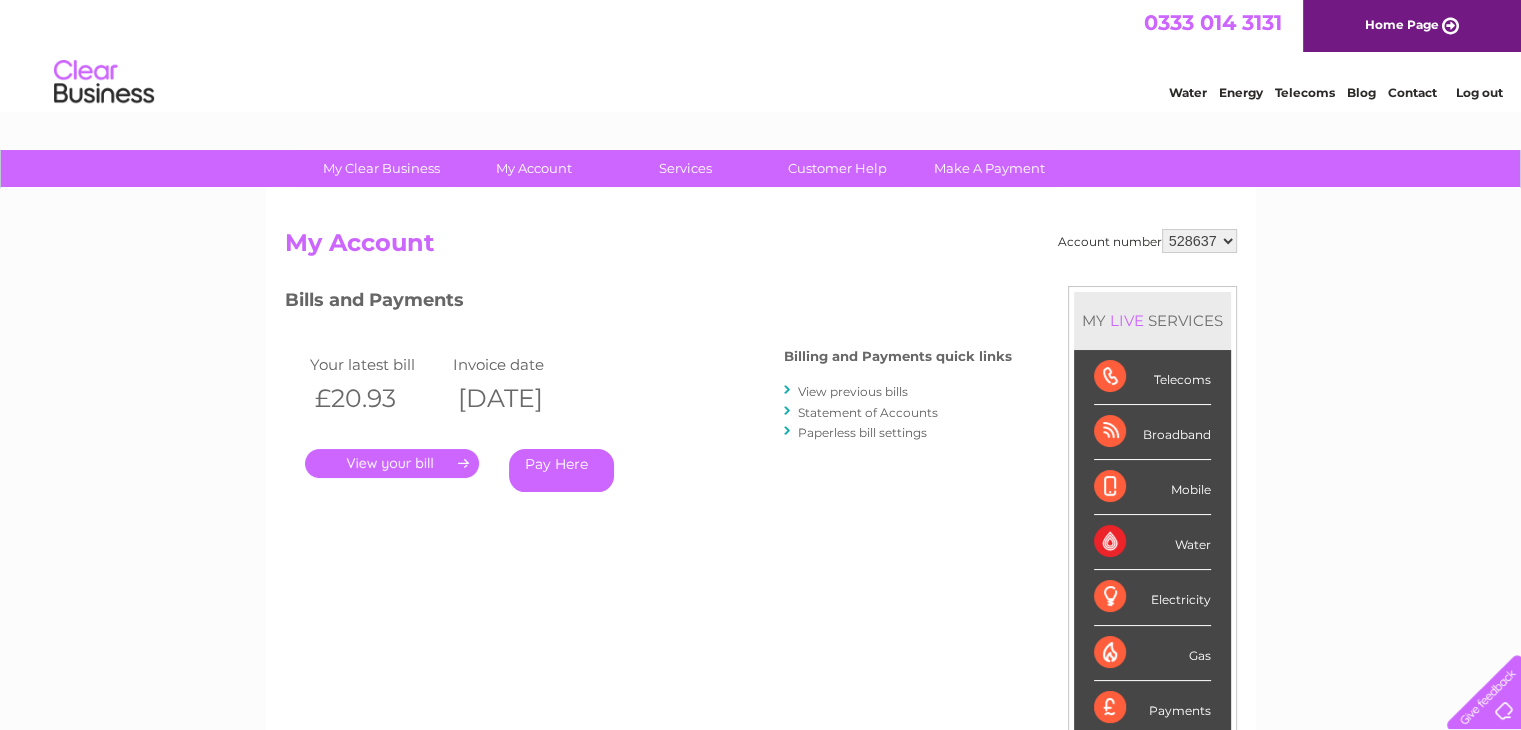 click on "528637
932122
939065" at bounding box center (1199, 241) 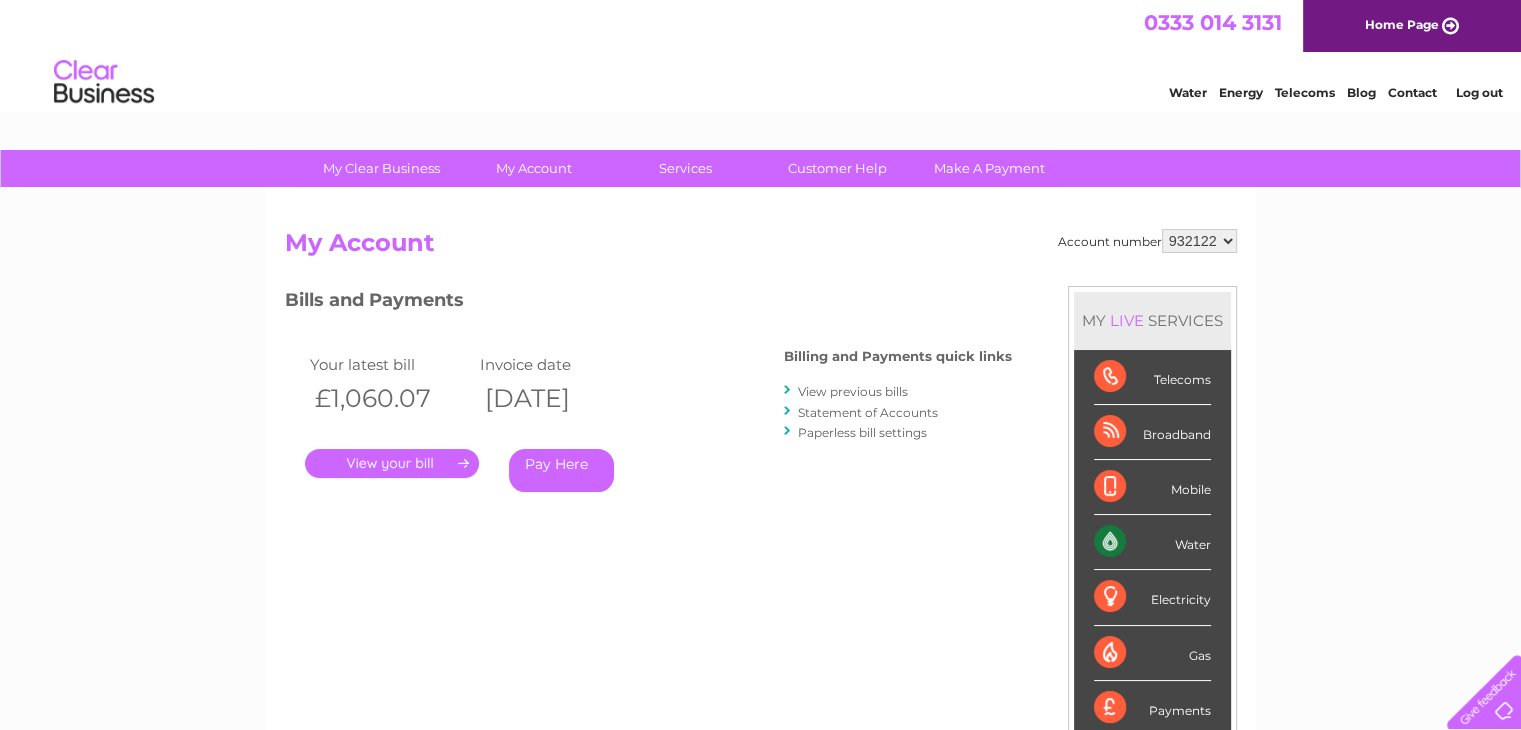 scroll, scrollTop: 0, scrollLeft: 0, axis: both 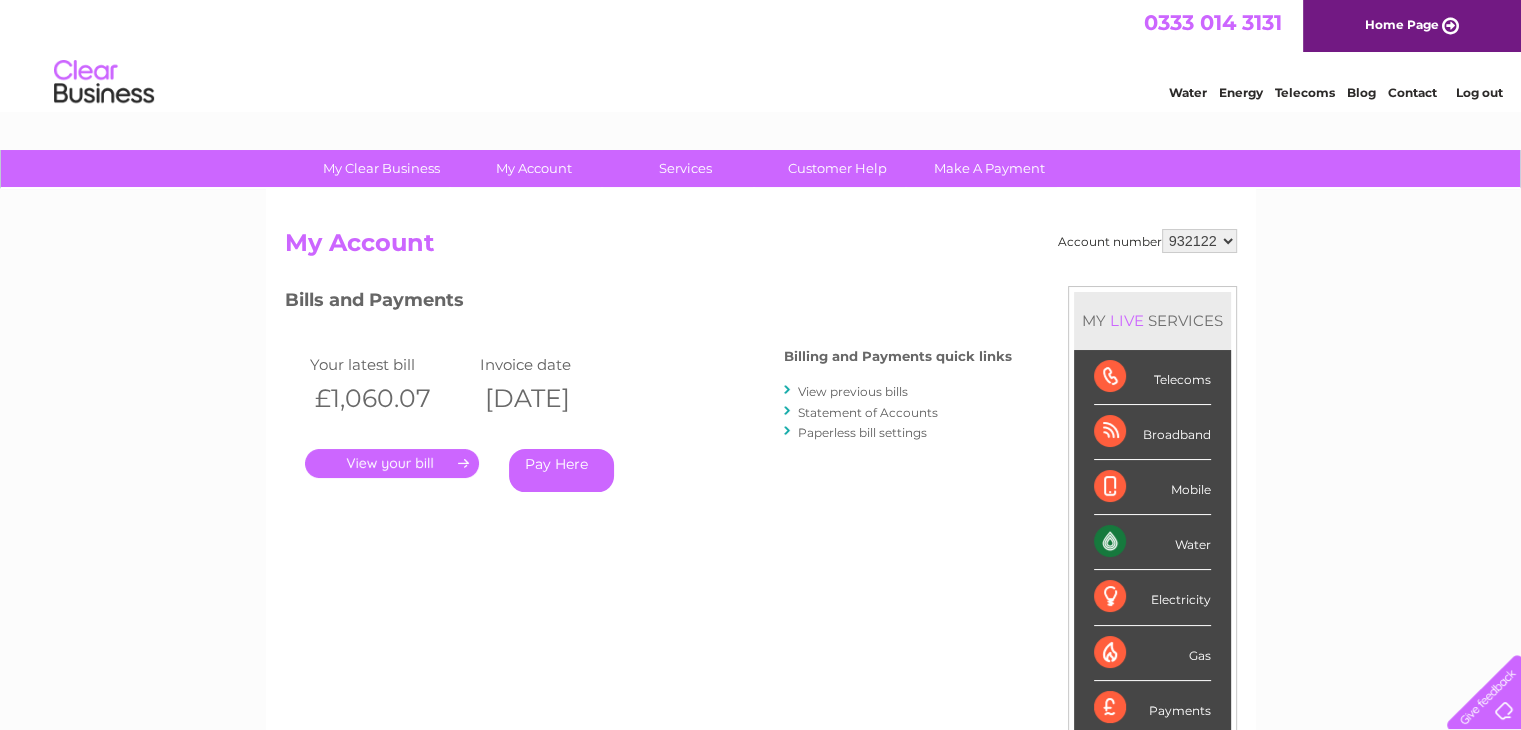 click on "." at bounding box center (392, 463) 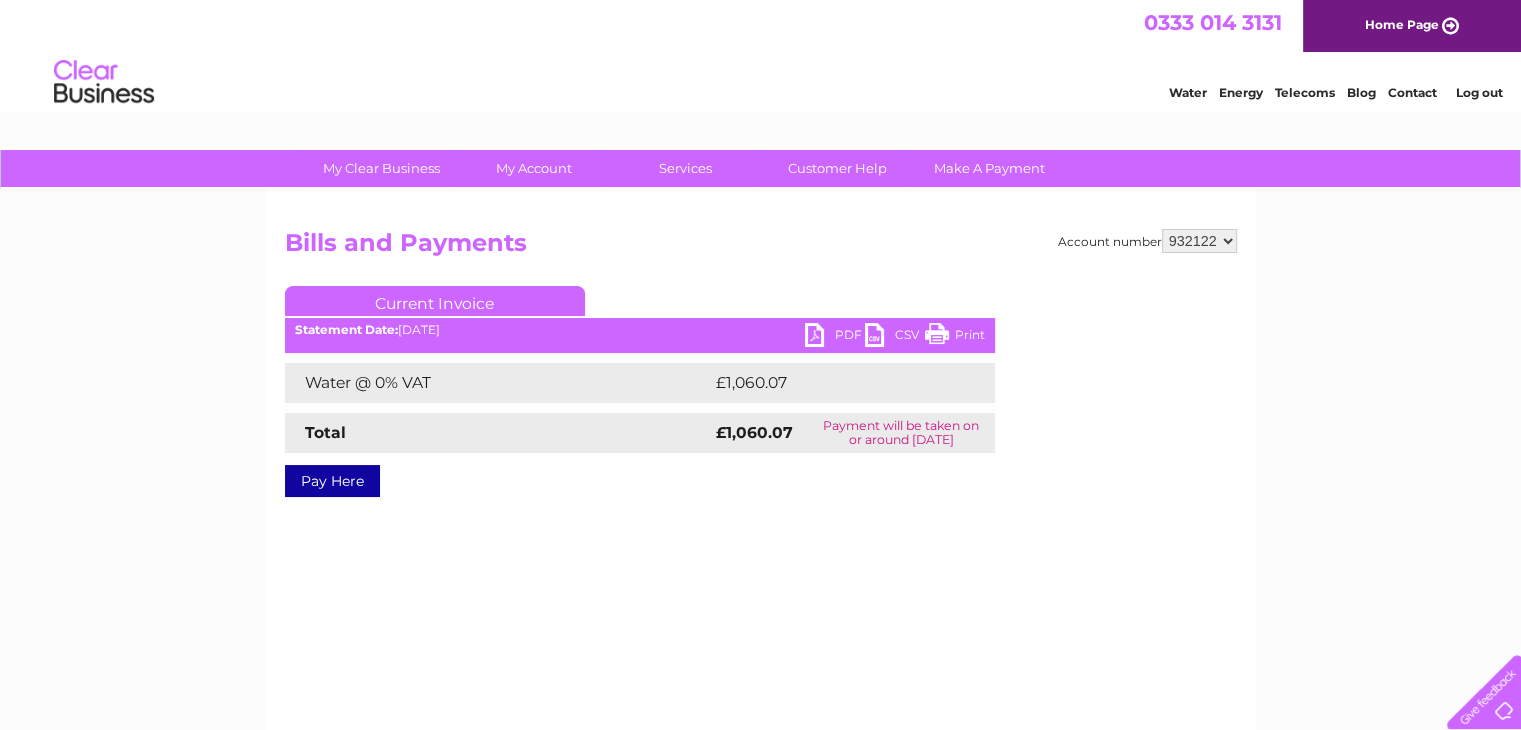 scroll, scrollTop: 0, scrollLeft: 0, axis: both 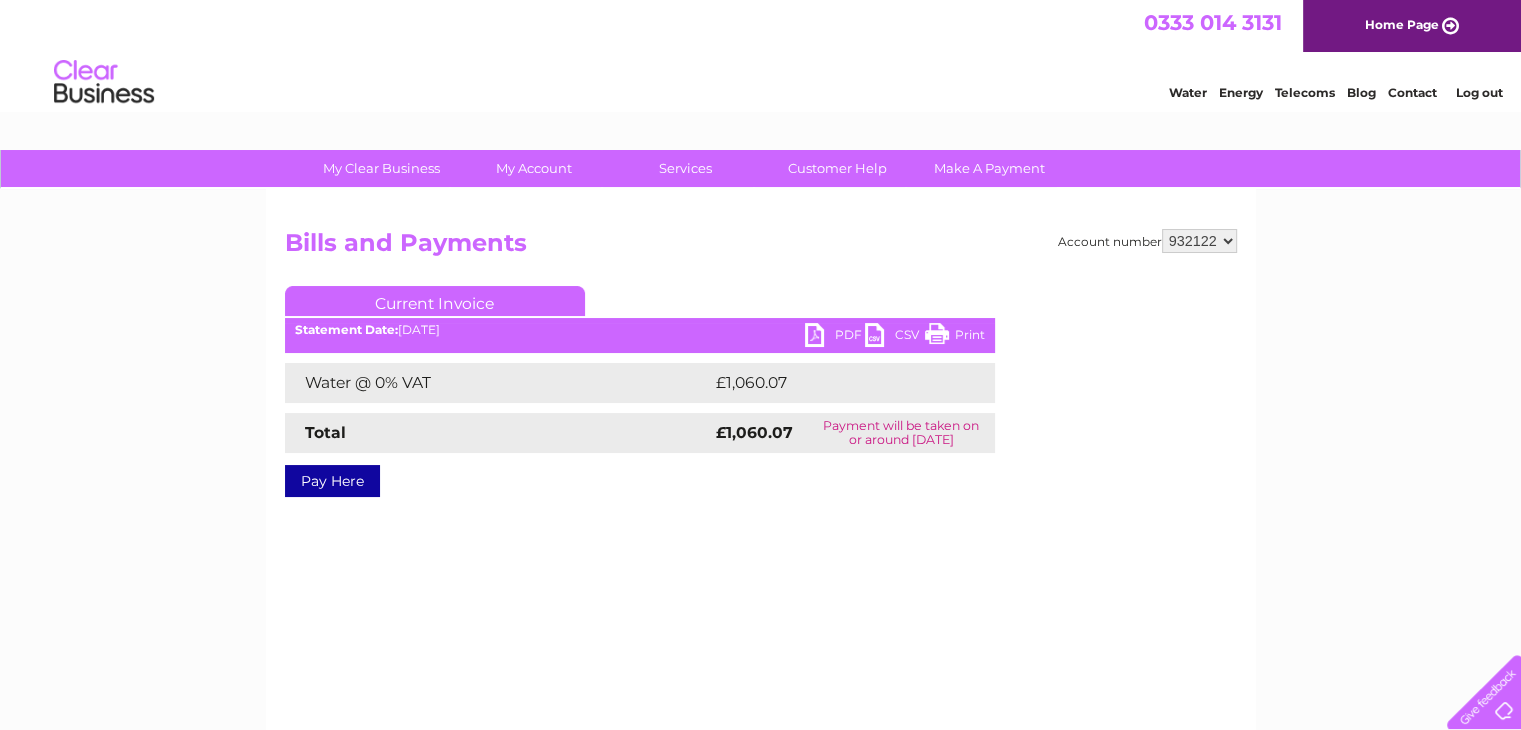 click on "PDF" at bounding box center (835, 337) 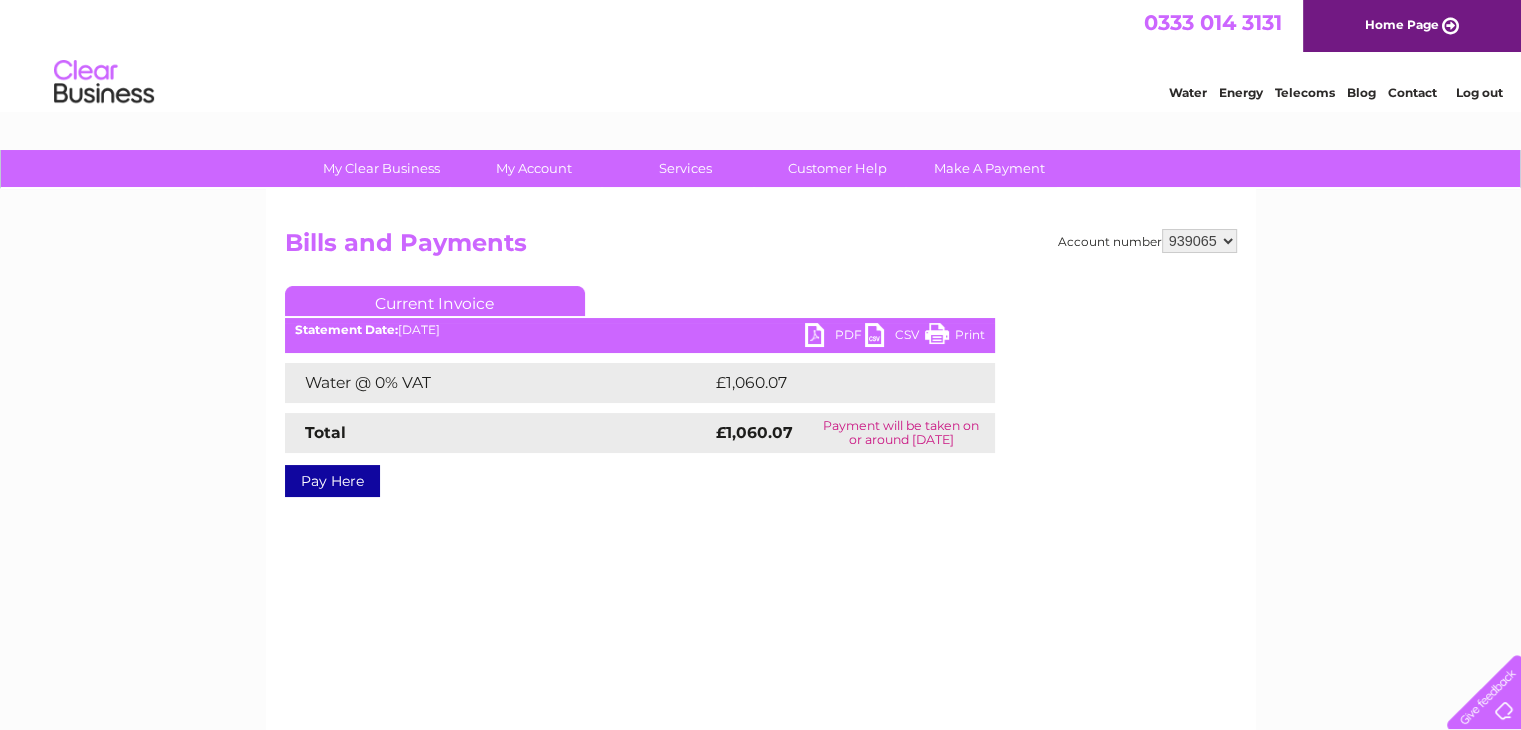 click on "528637
932122
939065" at bounding box center (1199, 241) 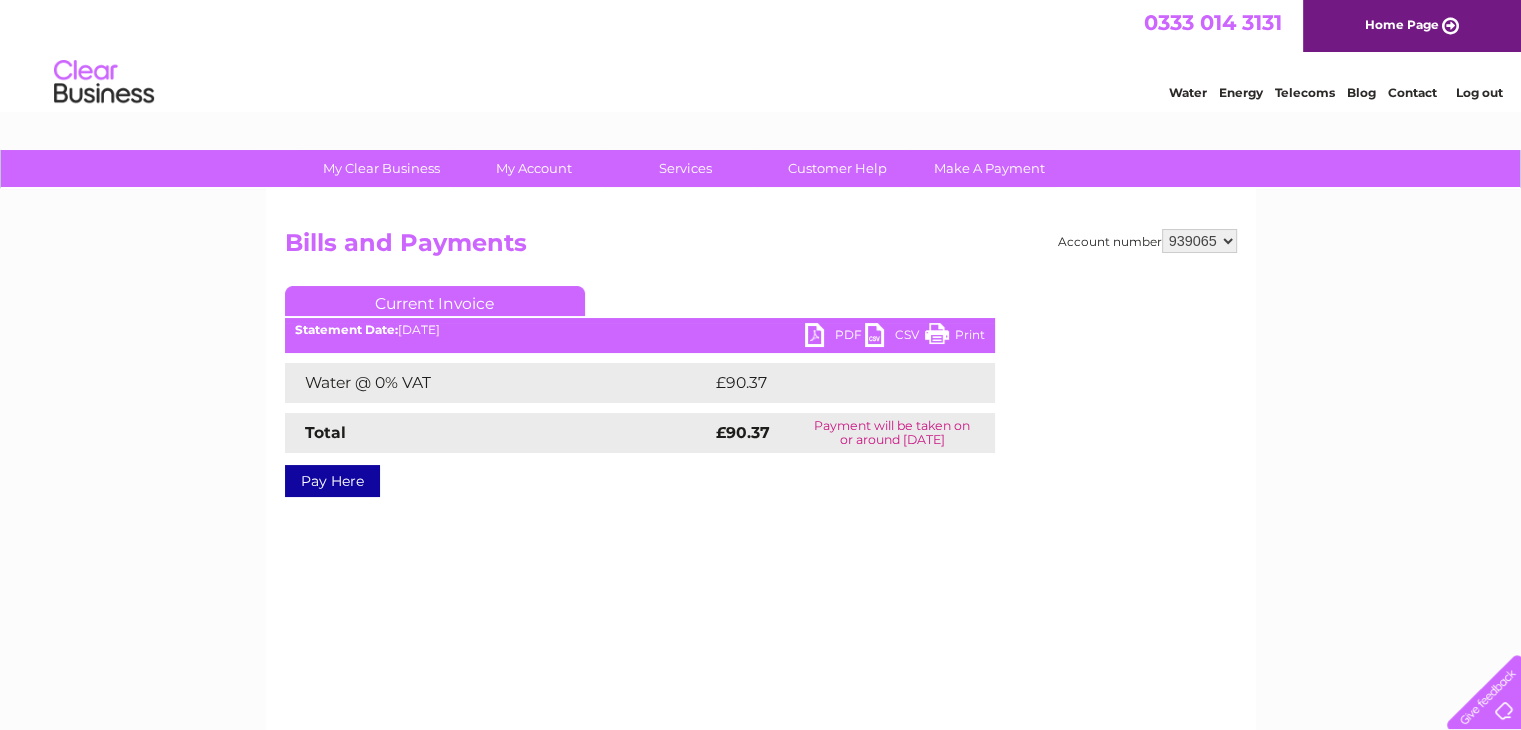 scroll, scrollTop: 0, scrollLeft: 0, axis: both 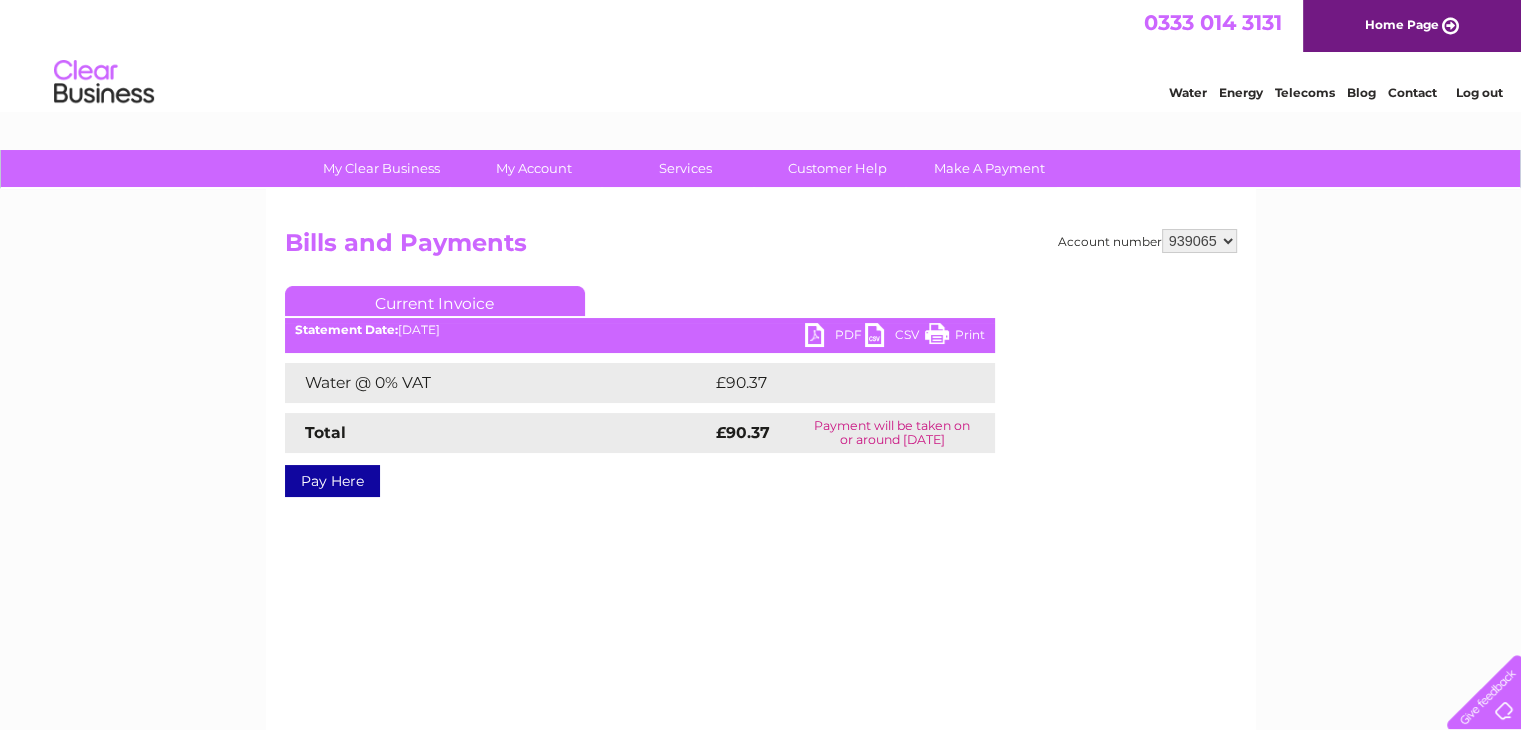 click on "PDF" at bounding box center [835, 337] 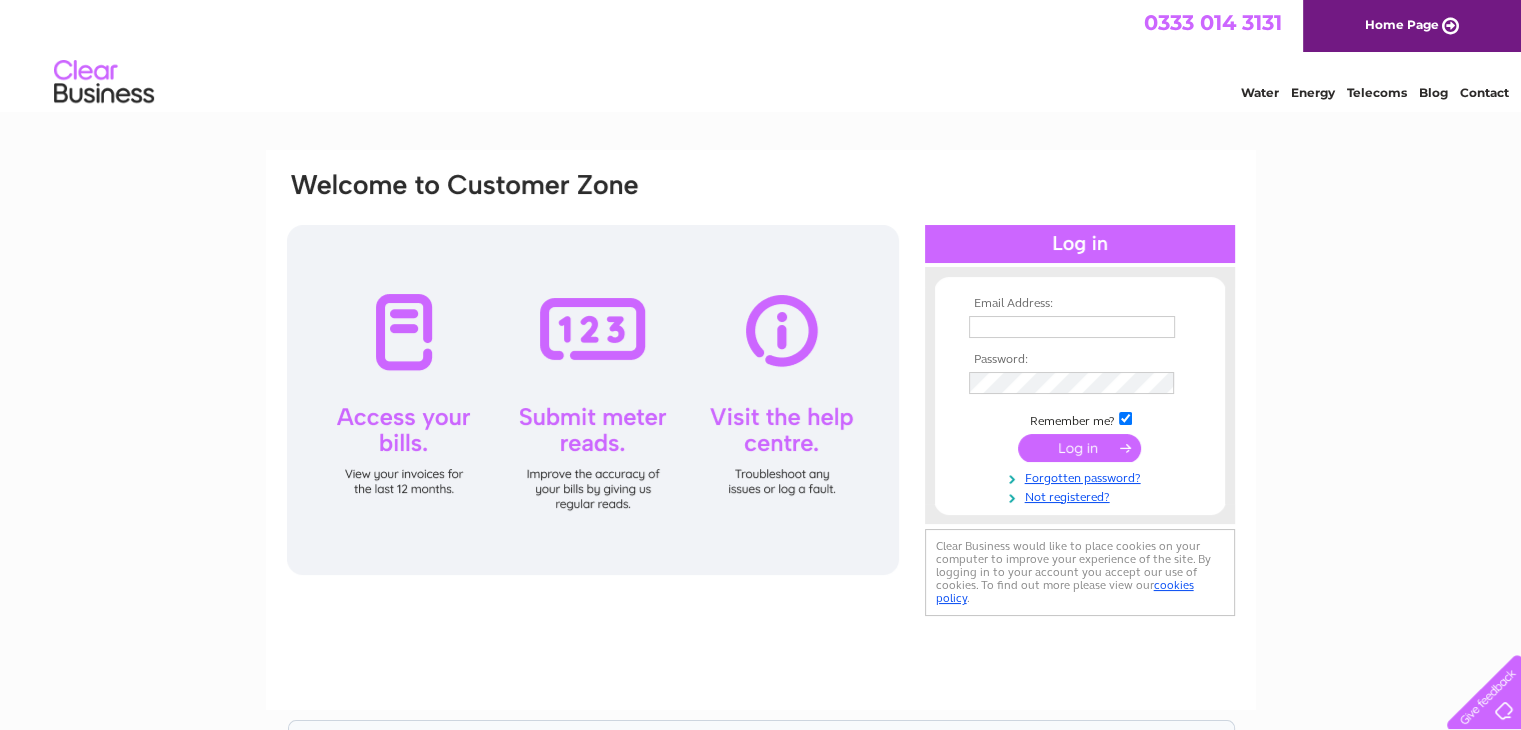 scroll, scrollTop: 0, scrollLeft: 0, axis: both 